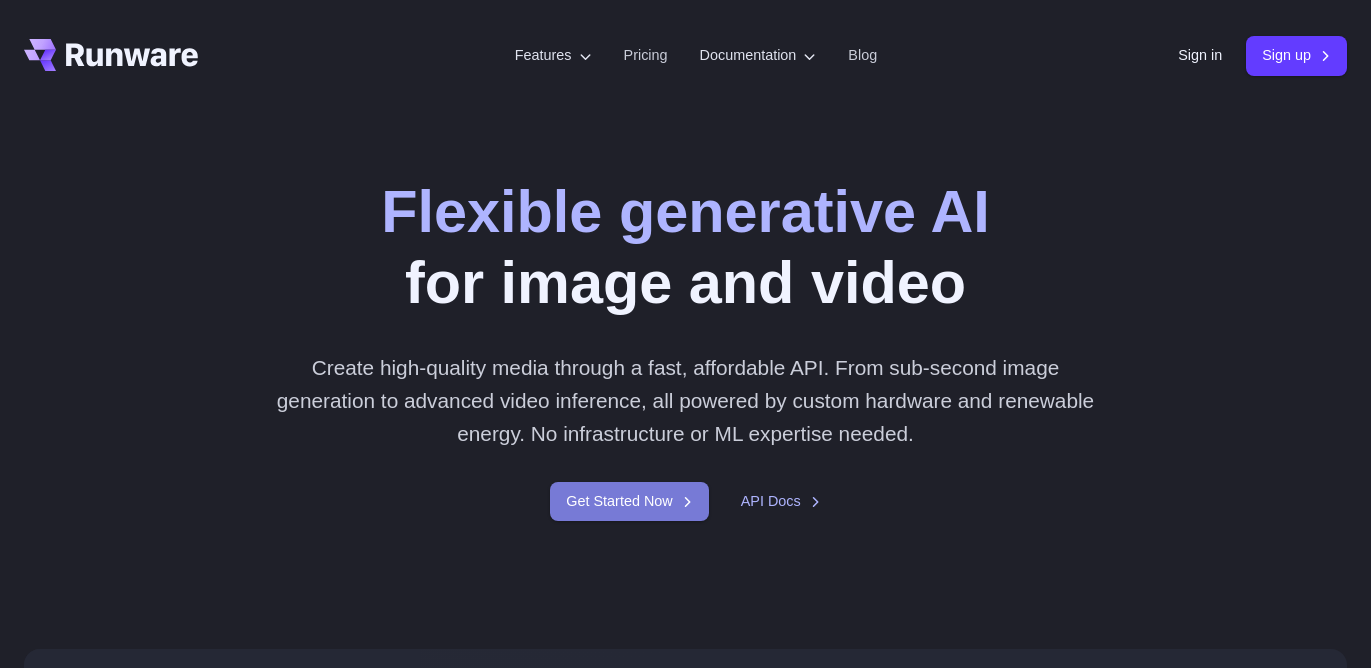 scroll, scrollTop: 0, scrollLeft: 0, axis: both 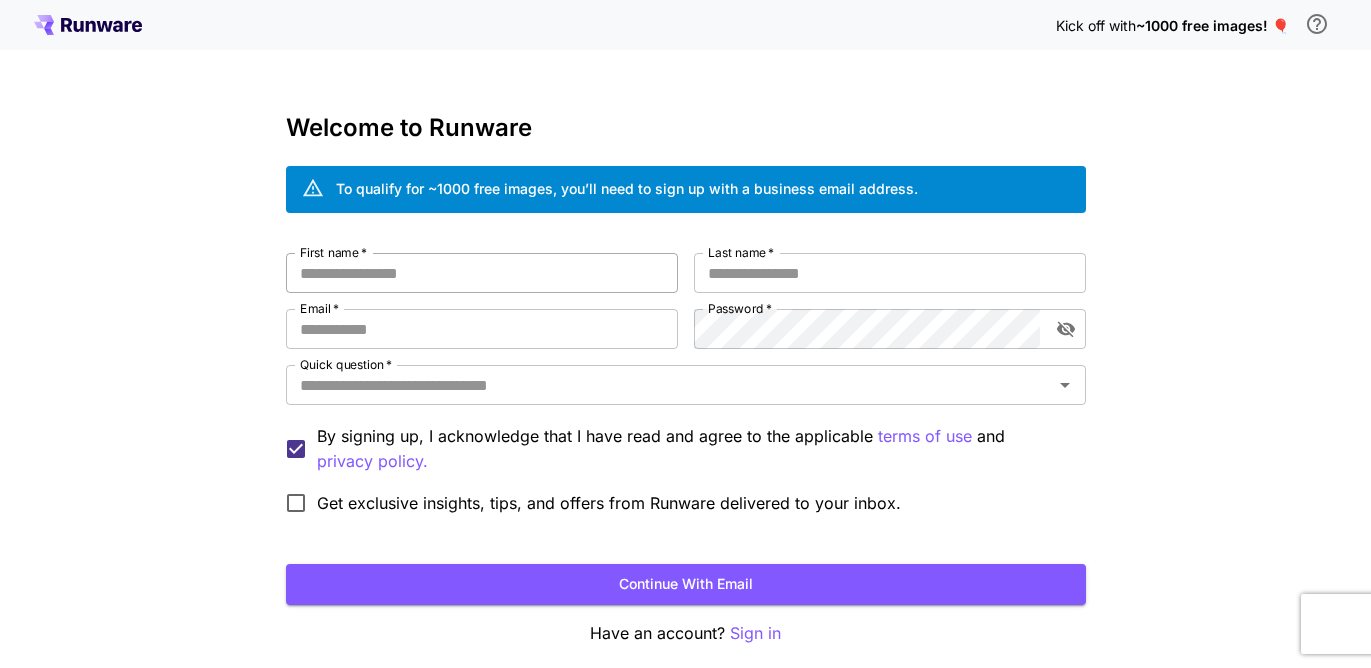 click on "First name   *" at bounding box center [482, 273] 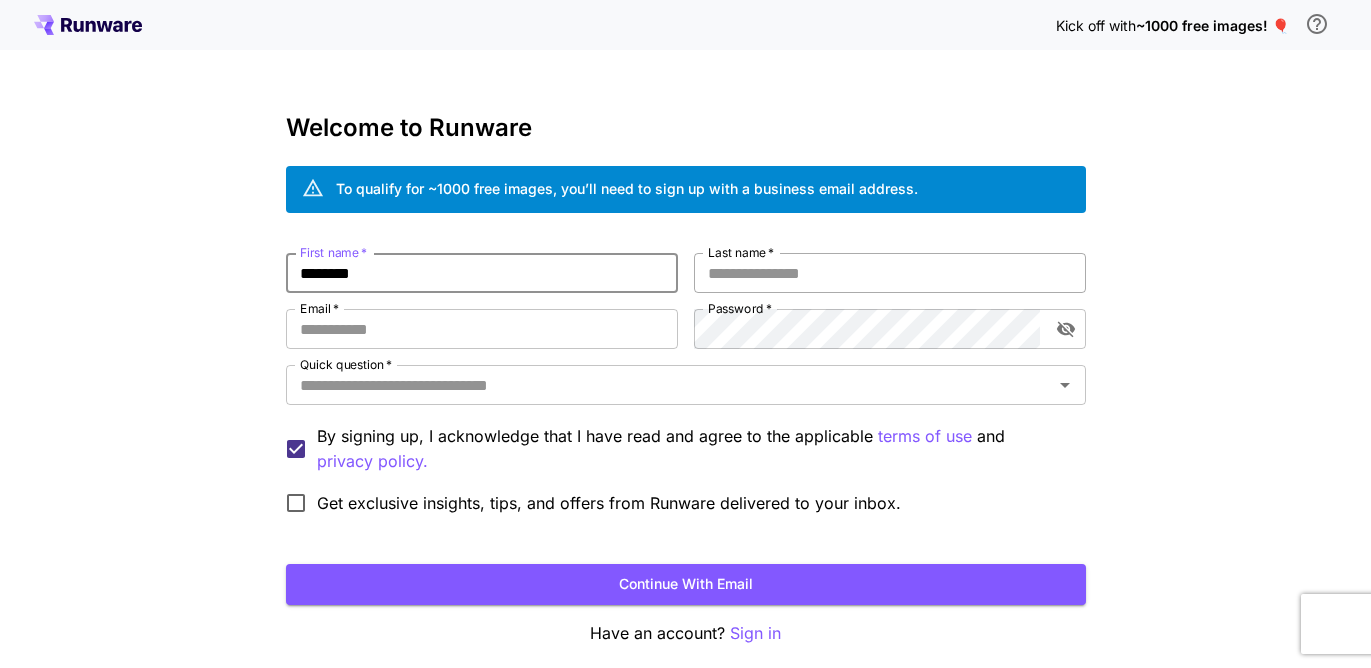 type on "********" 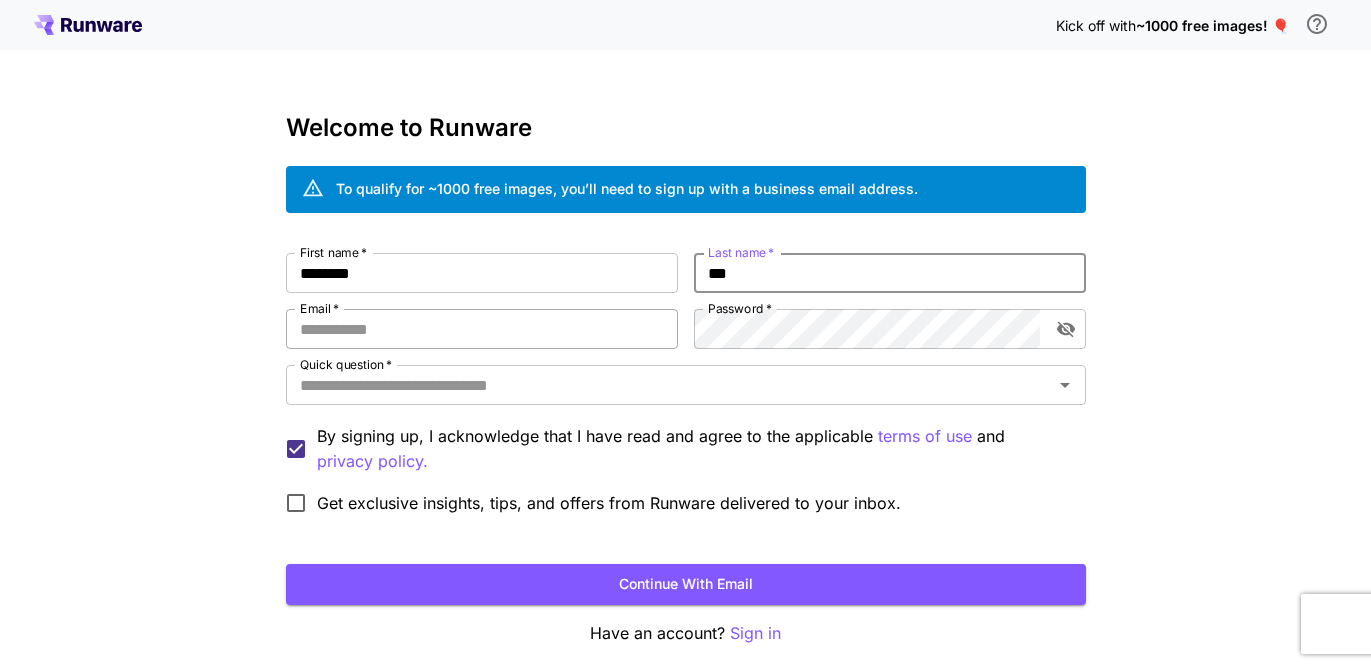 type on "***" 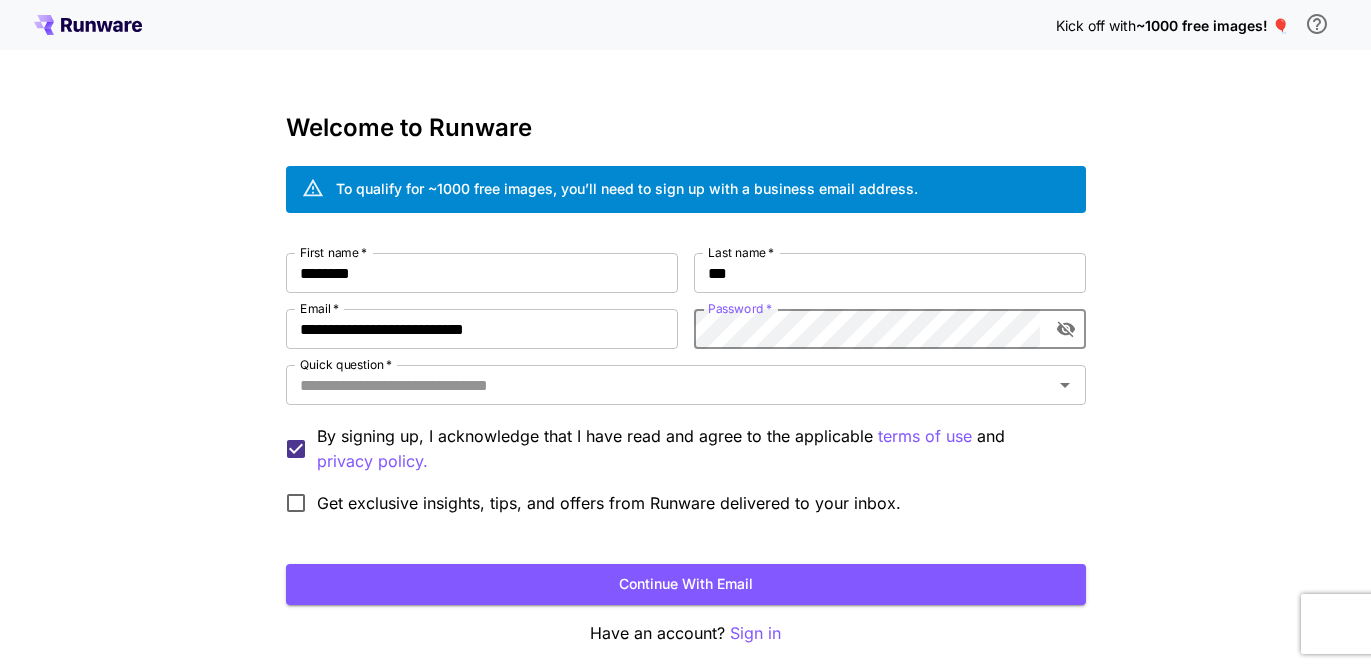 click 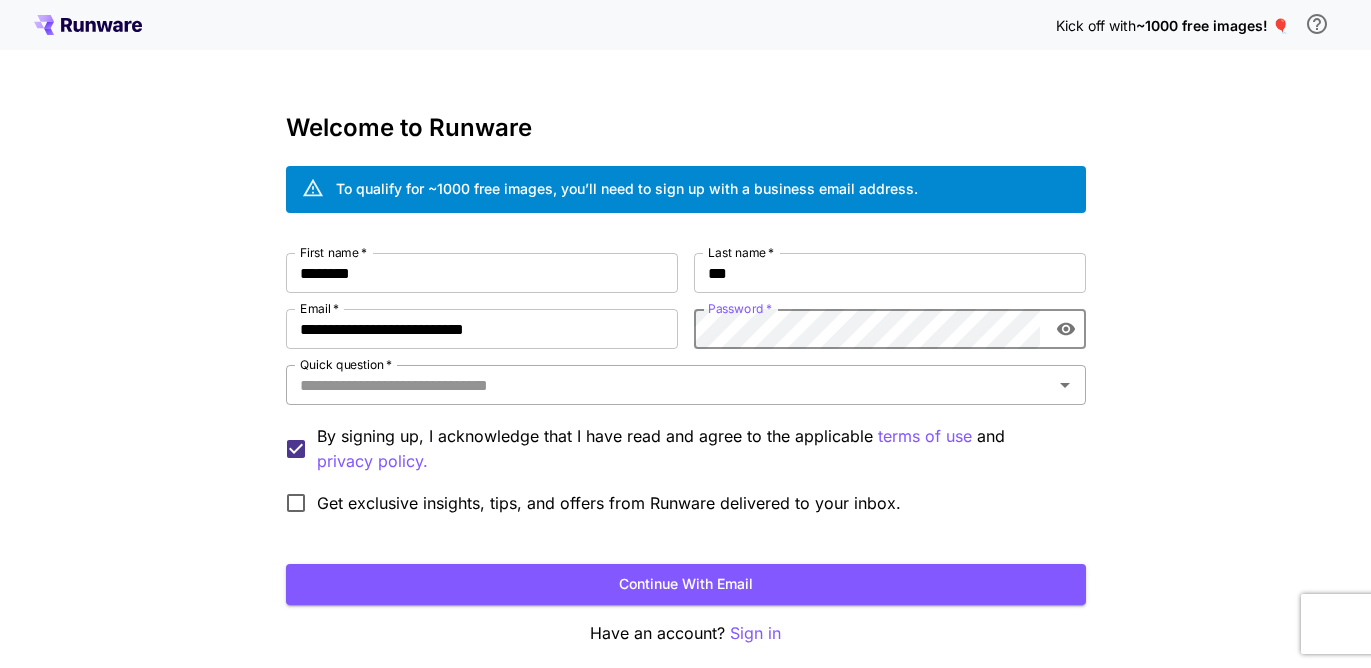 click on "Quick question   *" at bounding box center [669, 385] 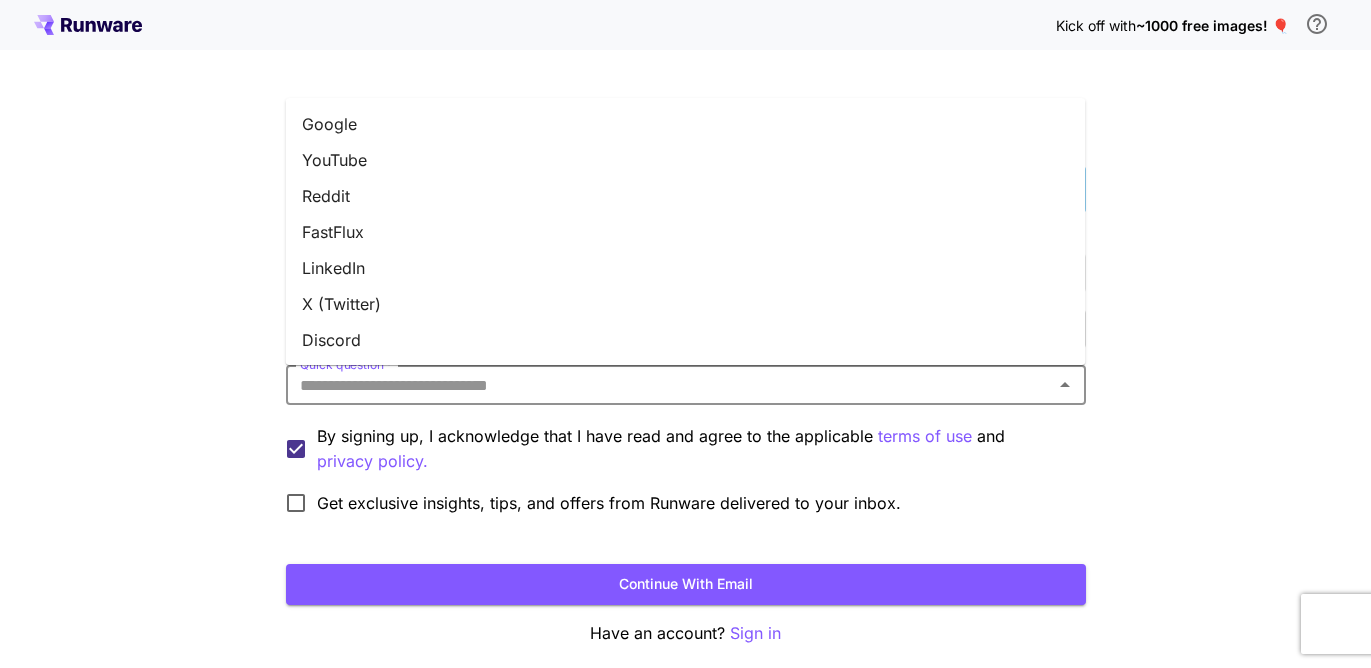 click on "YouTube" at bounding box center [686, 160] 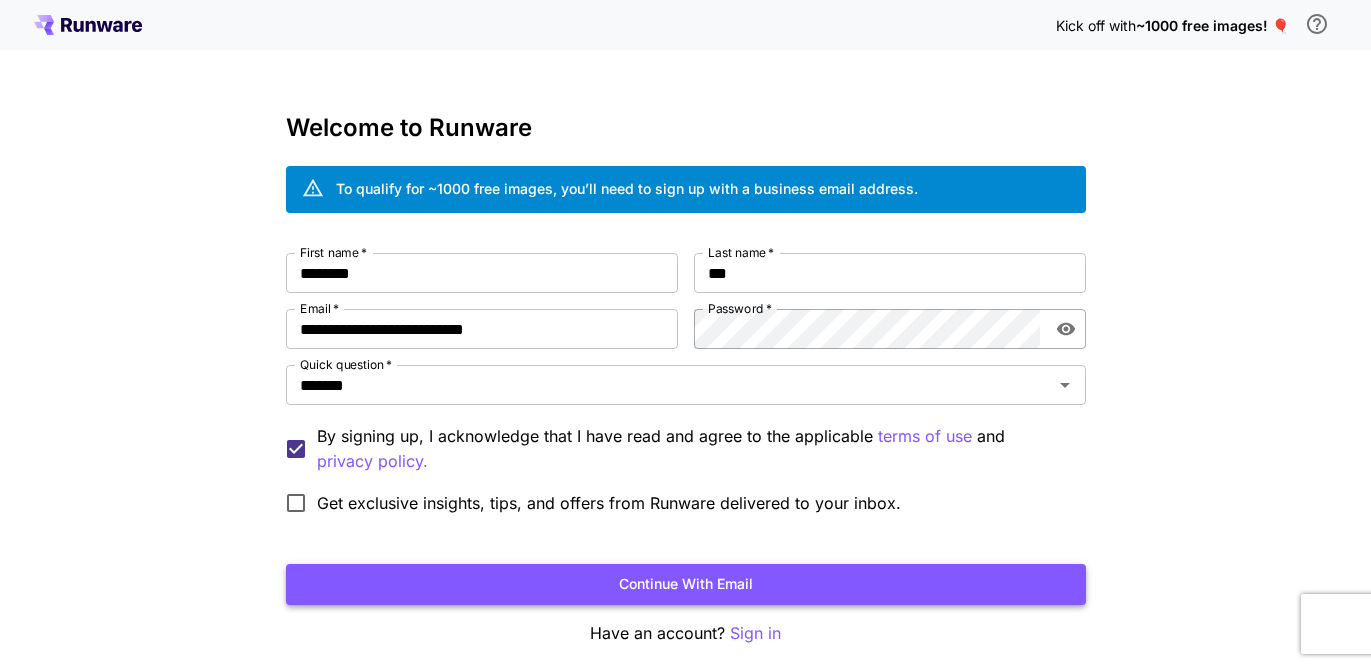 click on "Continue with email" at bounding box center (686, 584) 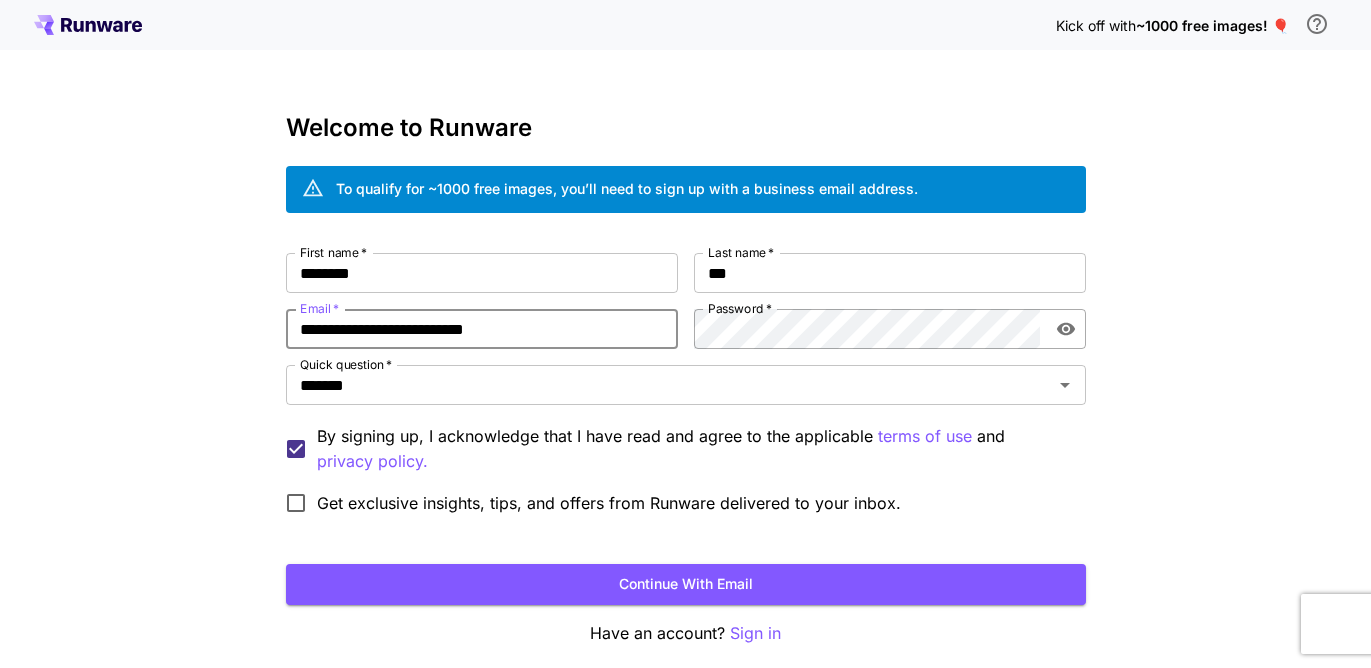 click on "**********" at bounding box center (482, 329) 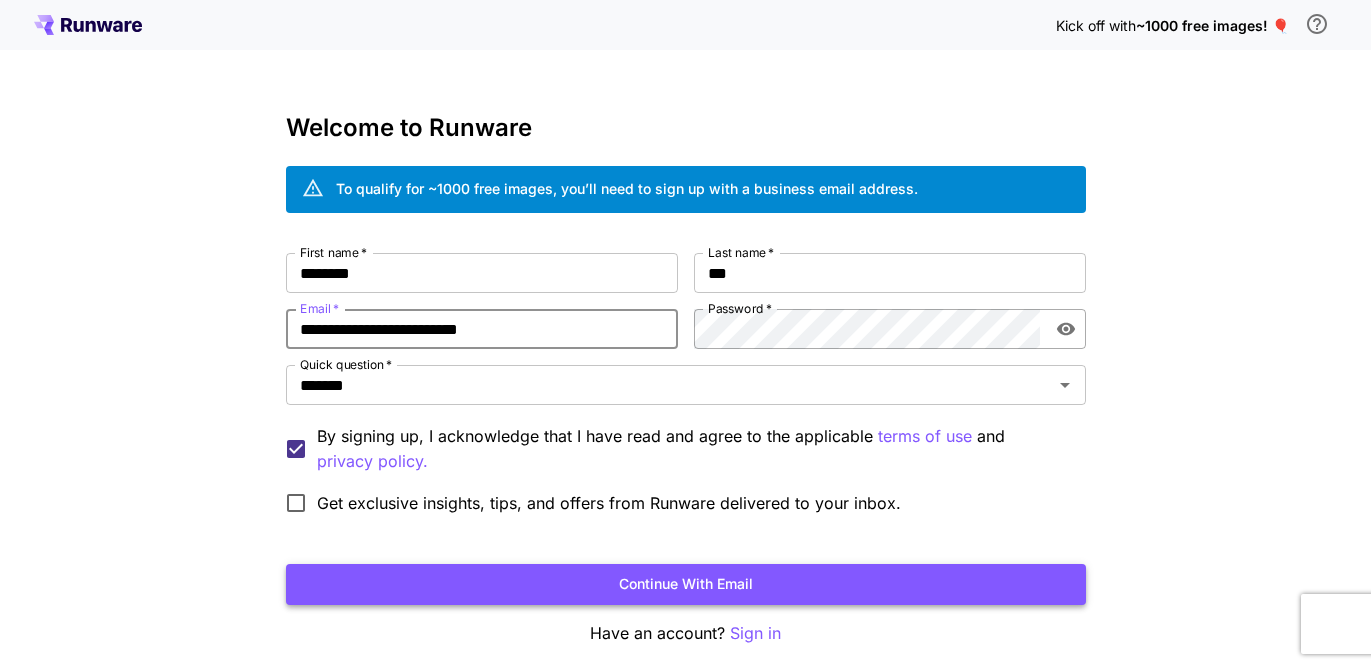 type on "**********" 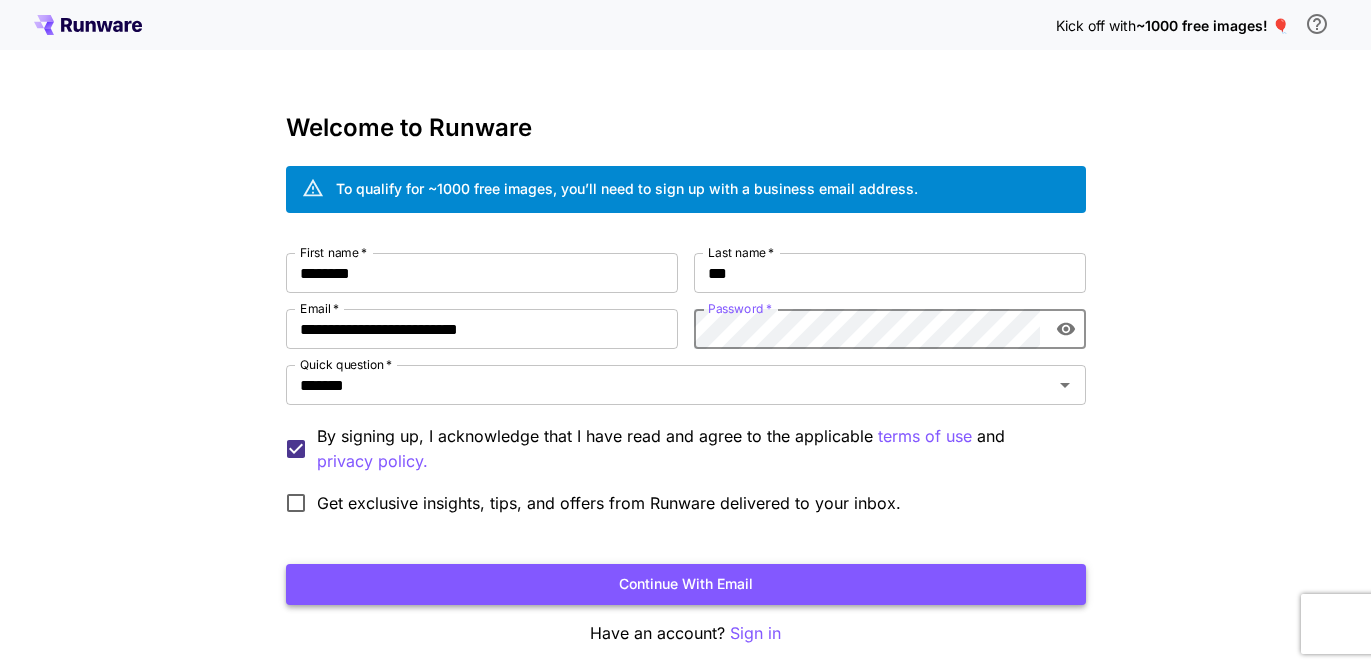 click on "Continue with email" at bounding box center (686, 584) 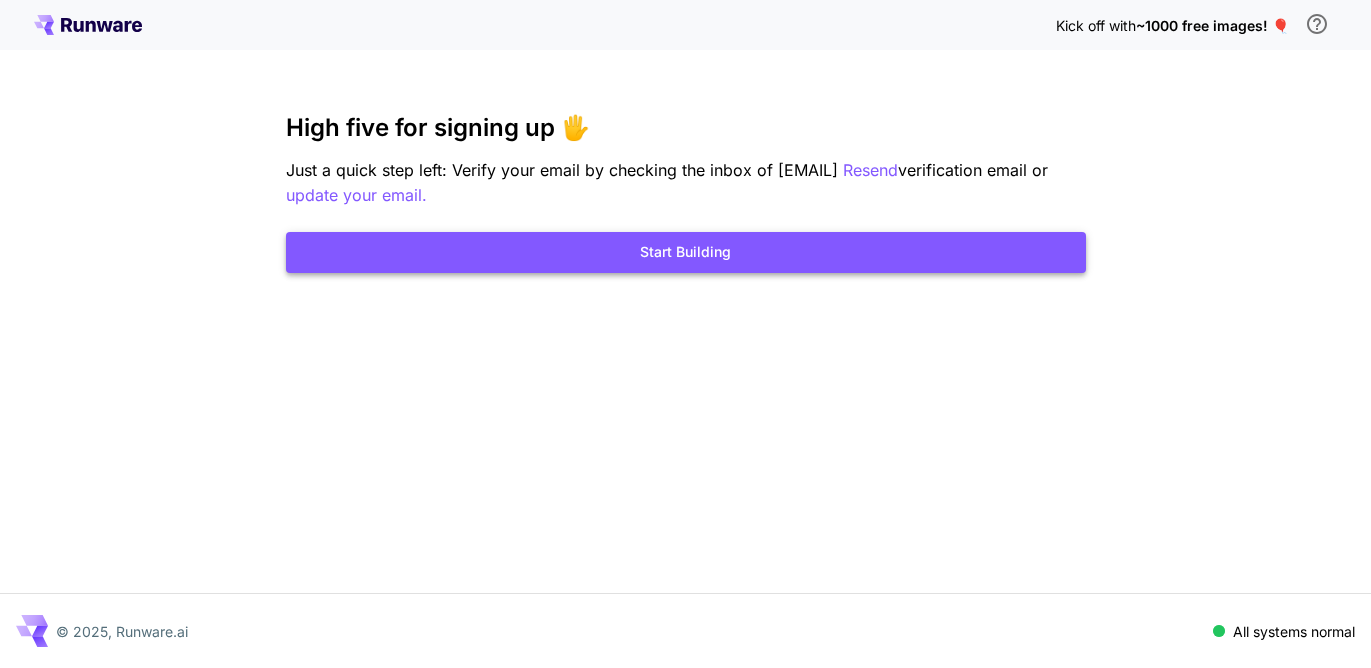 click on "Start Building" at bounding box center [686, 252] 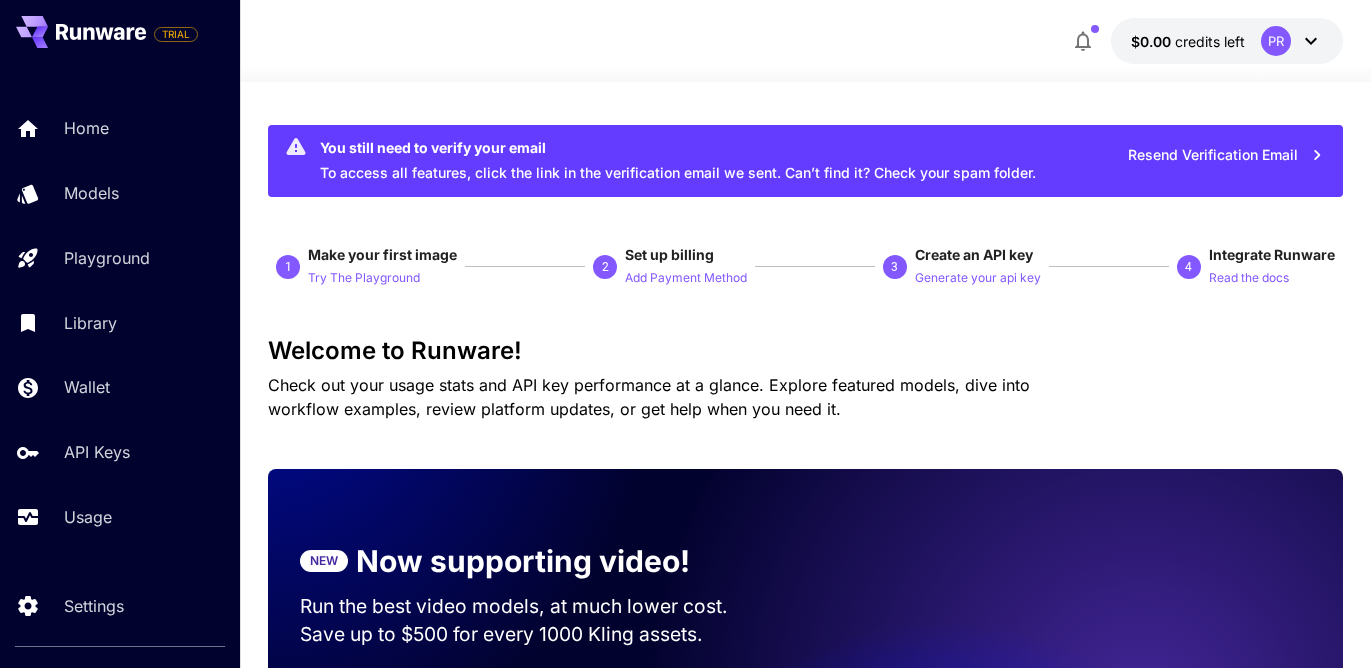 scroll, scrollTop: 0, scrollLeft: 0, axis: both 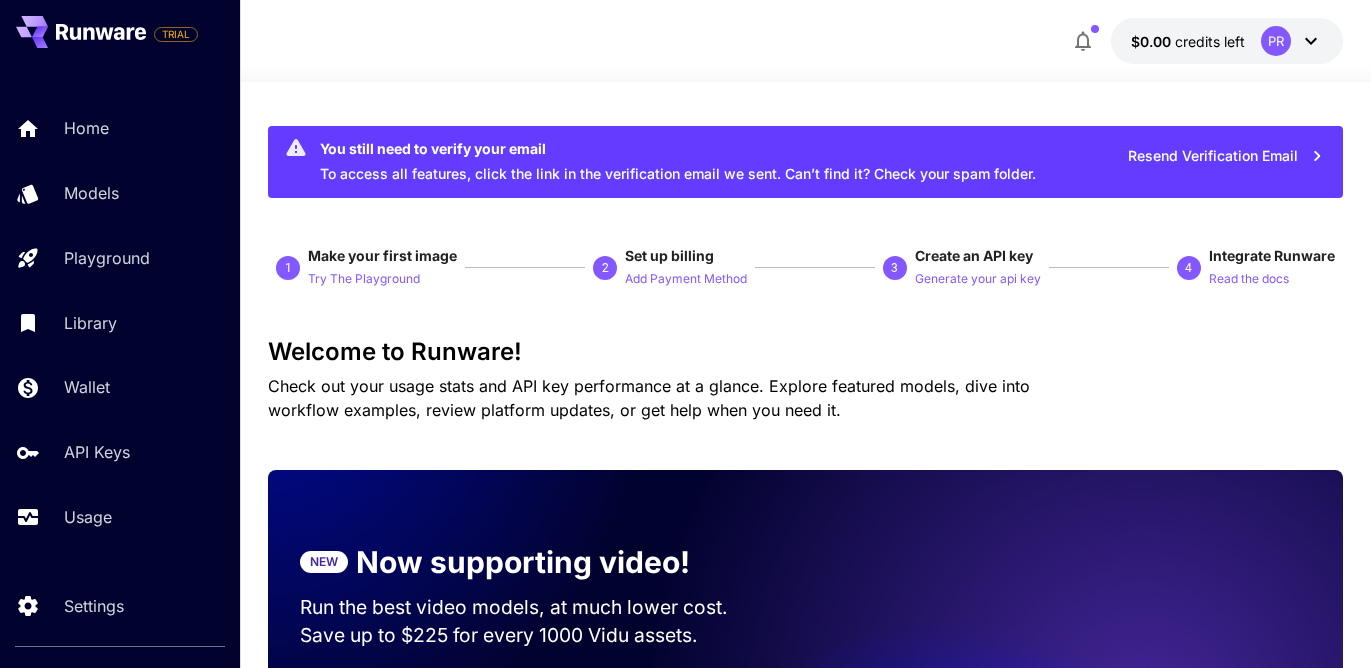 click on "You still need to verify your email To access all features, click the link in the verification email we sent. Can’t find it? Check your spam folder. Resend Verification Email 1 Make your first image Try The Playground 2 Set up billing Add Payment Method 3 Create an API key Generate your api key 4 Integrate Runware Read the docs Welcome to Runware! Check out your usage stats and API key performance at a glance. Explore featured models, dive into workflow examples, review platform updates, or get help when you need it. NEW Now supporting video! Run the best video models, at much lower cost. Save up to $225 for every 1000 Vidu assets. 6 Test drive the best video models Featured models New releases MiniMax KlingAI ByteDance Google Veo PixVerse Vidu Launch in Playground minimax:3@1                             MiniMax 02 Hailuo Most polished and dynamic model with vibrant, theatrical visuals and fluid motion. Ideal for viral content and commercial-style footage. Launch in Playground bytedance:2@1" at bounding box center [805, 3907] 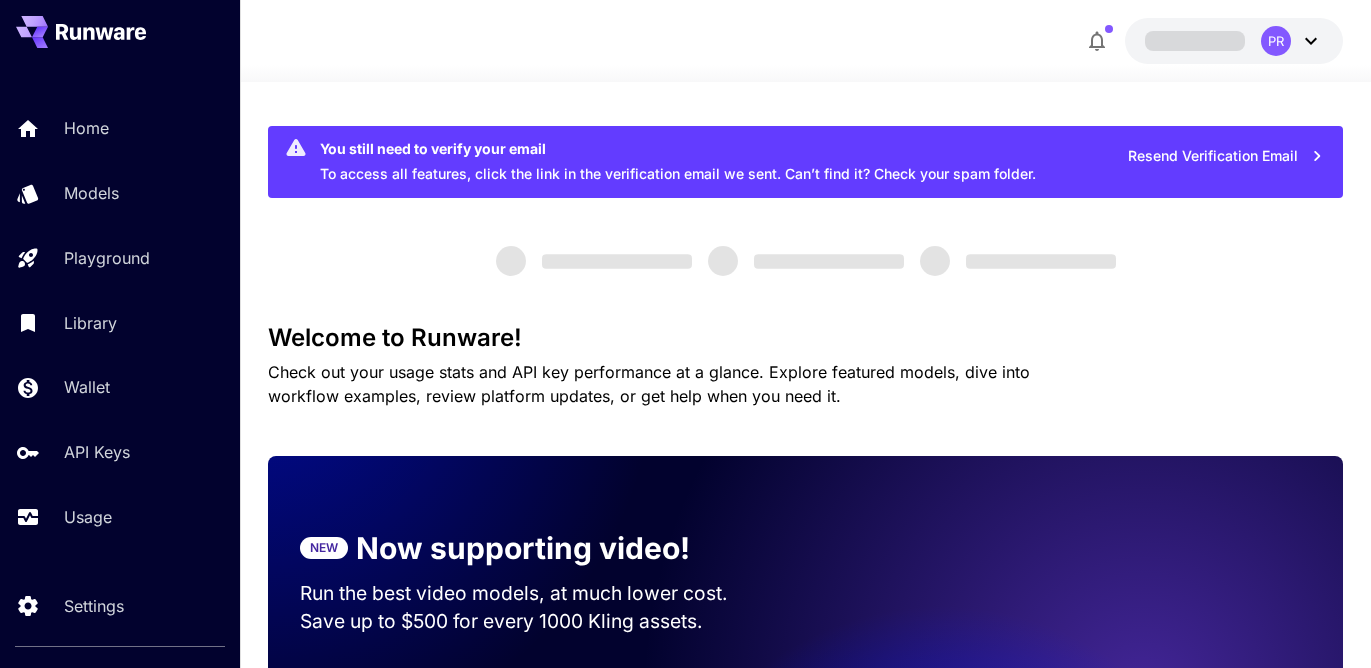 scroll, scrollTop: 0, scrollLeft: 0, axis: both 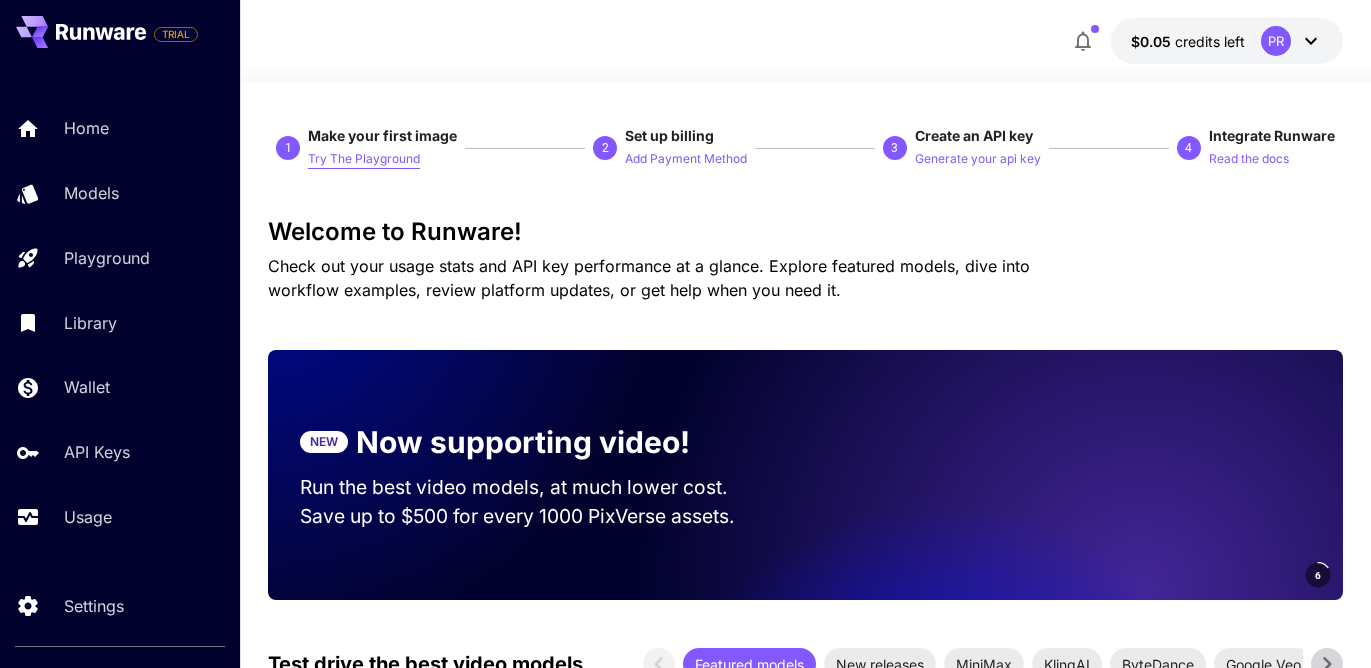 click on "Try The Playground" at bounding box center [364, 159] 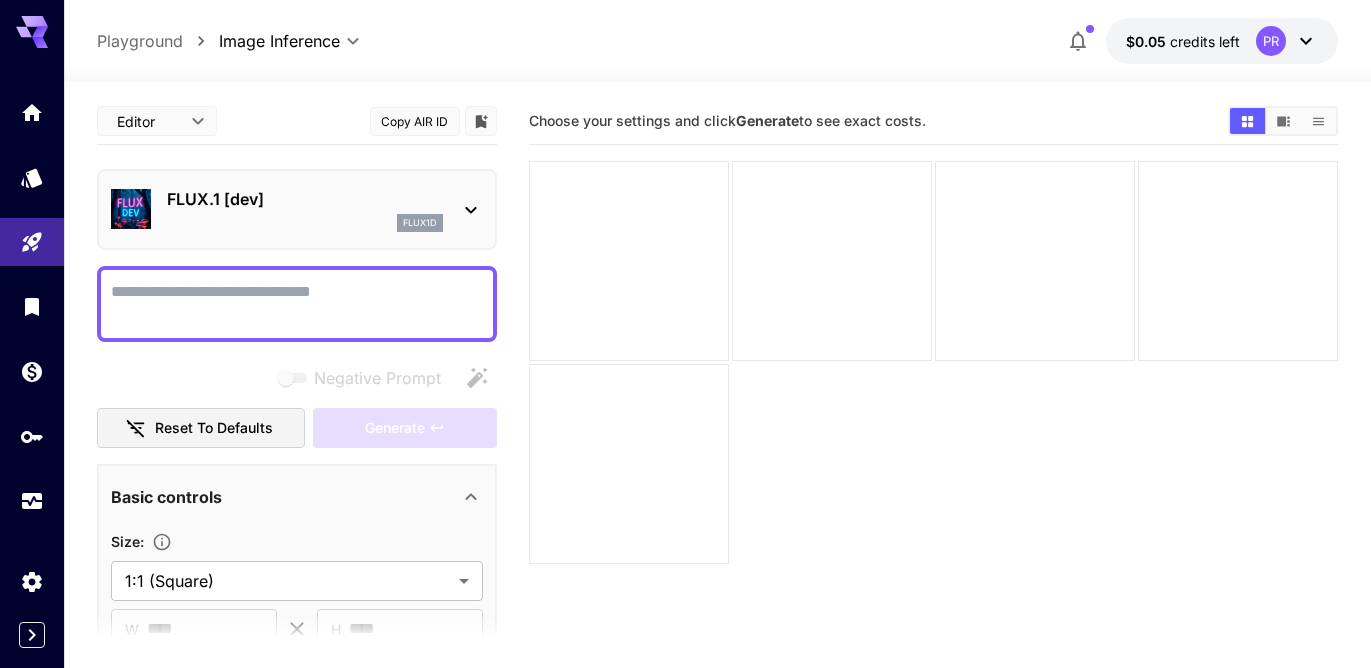 click on "Negative Prompt" at bounding box center [297, 304] 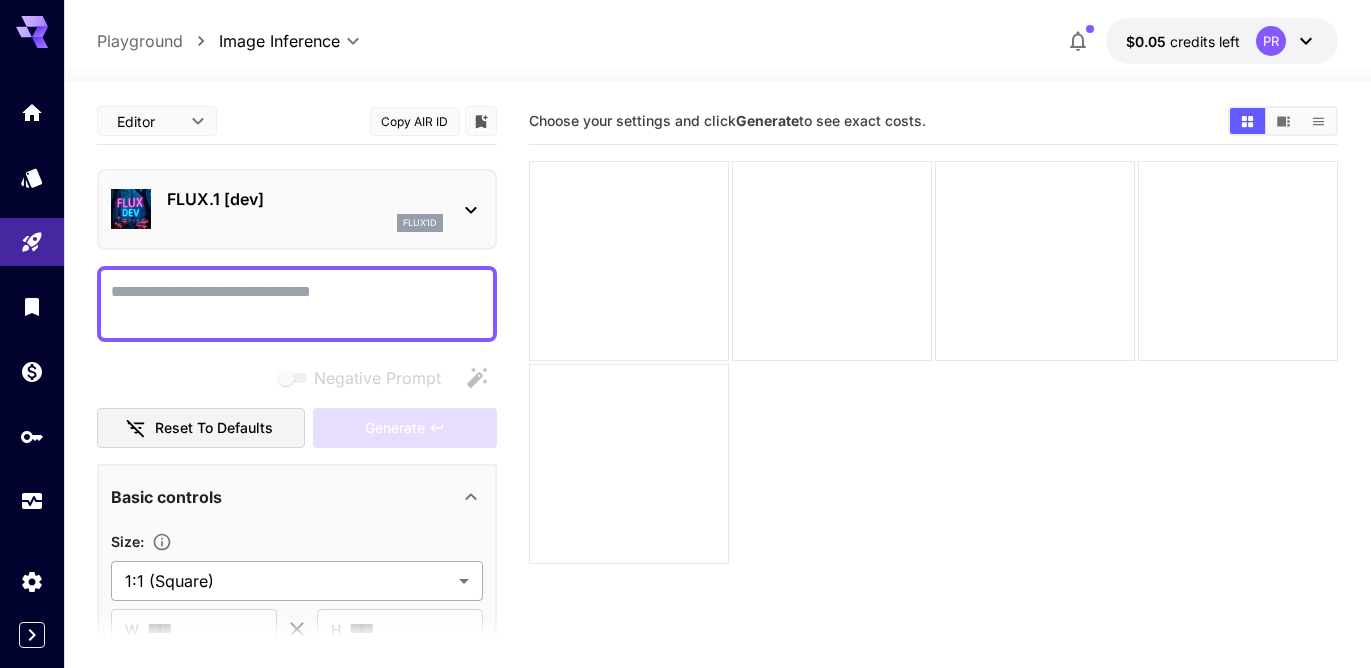 click on "**********" at bounding box center (685, 413) 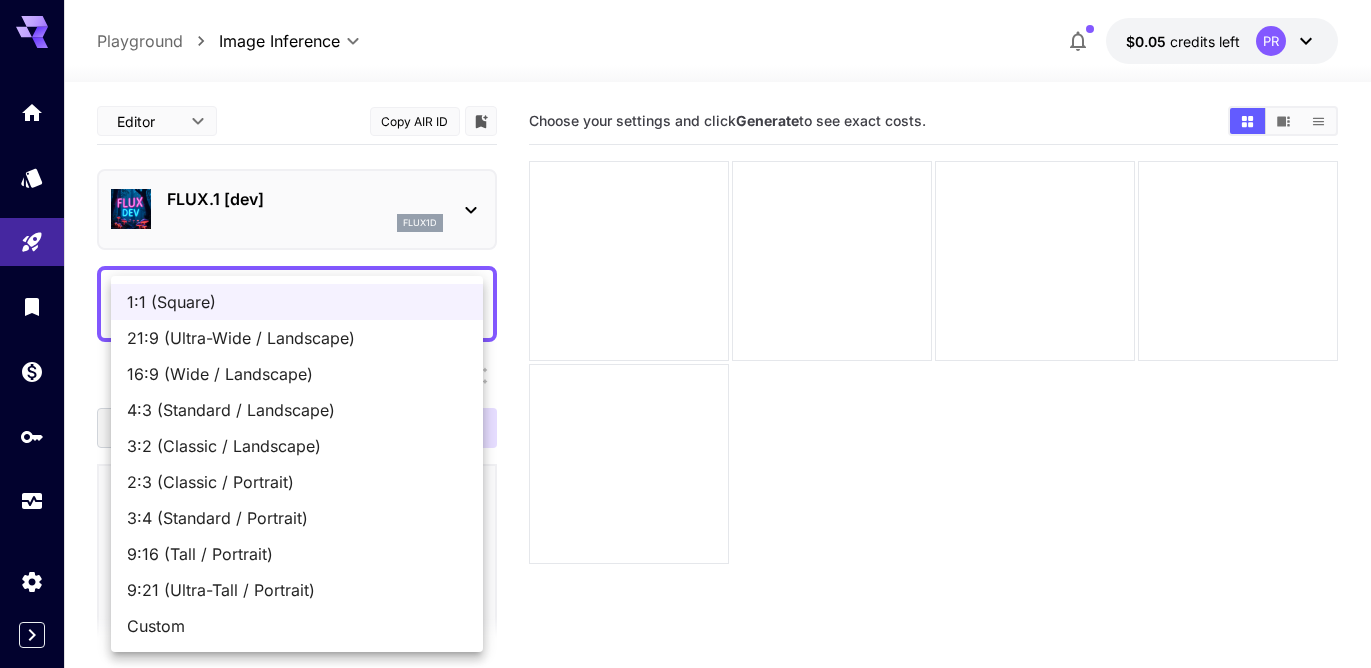 click on "16:9 (Wide / Landscape)" at bounding box center (297, 374) 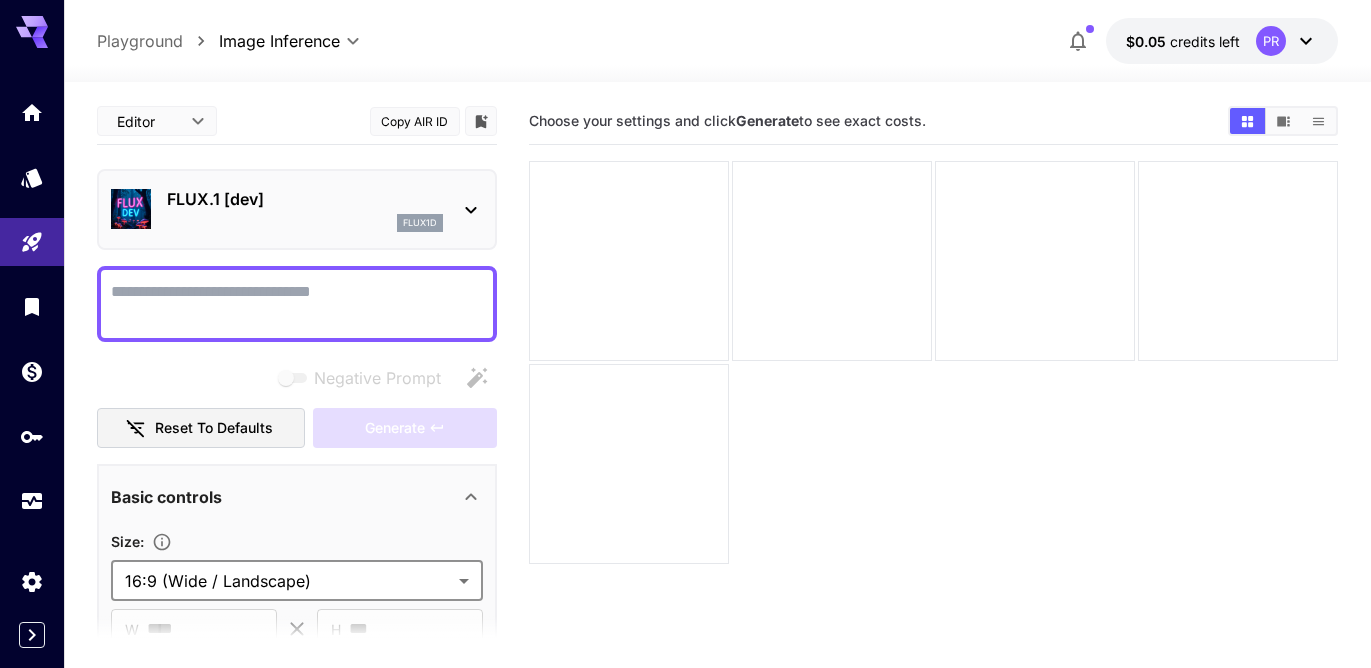 click on "Negative Prompt" at bounding box center [297, 304] 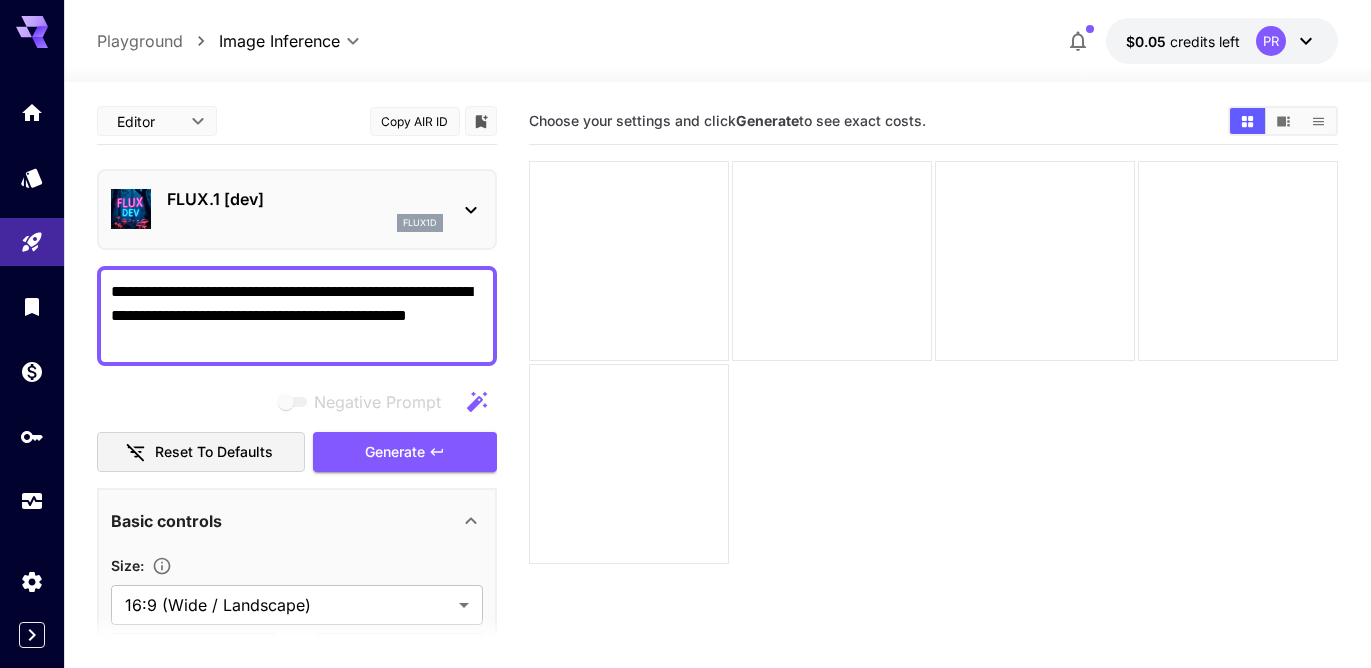 click on "**********" at bounding box center [297, 316] 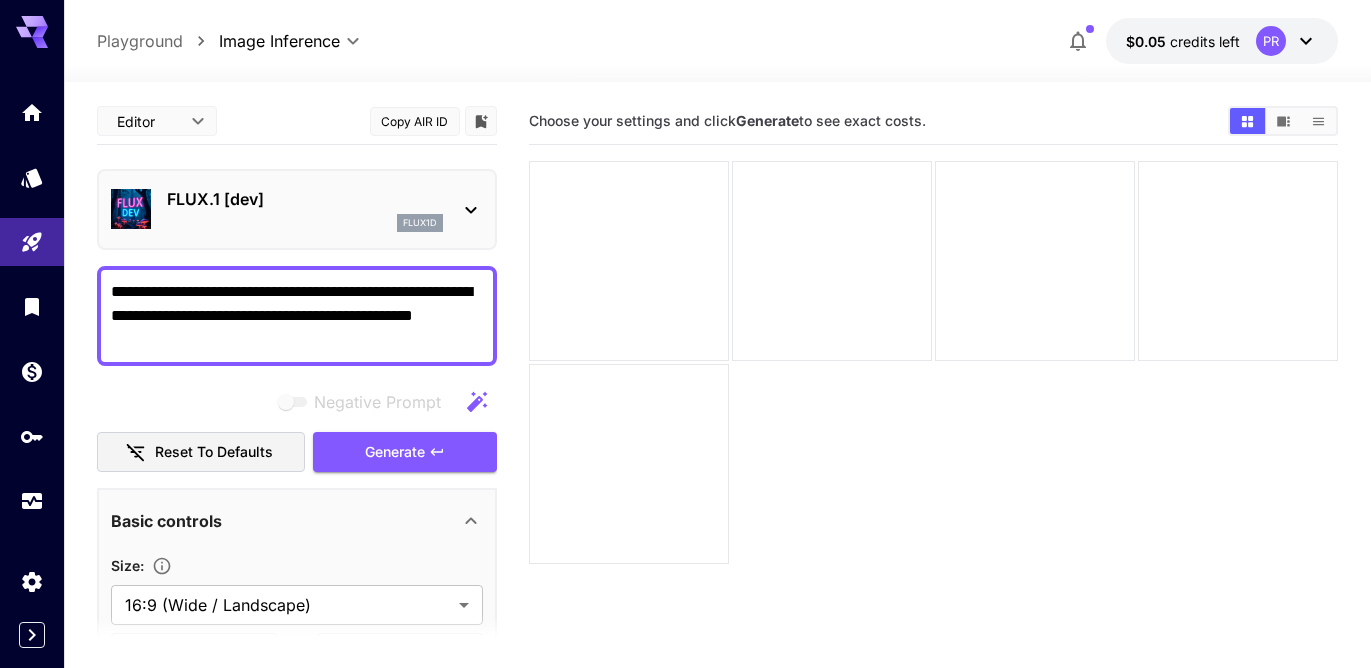 click on "**********" at bounding box center (297, 316) 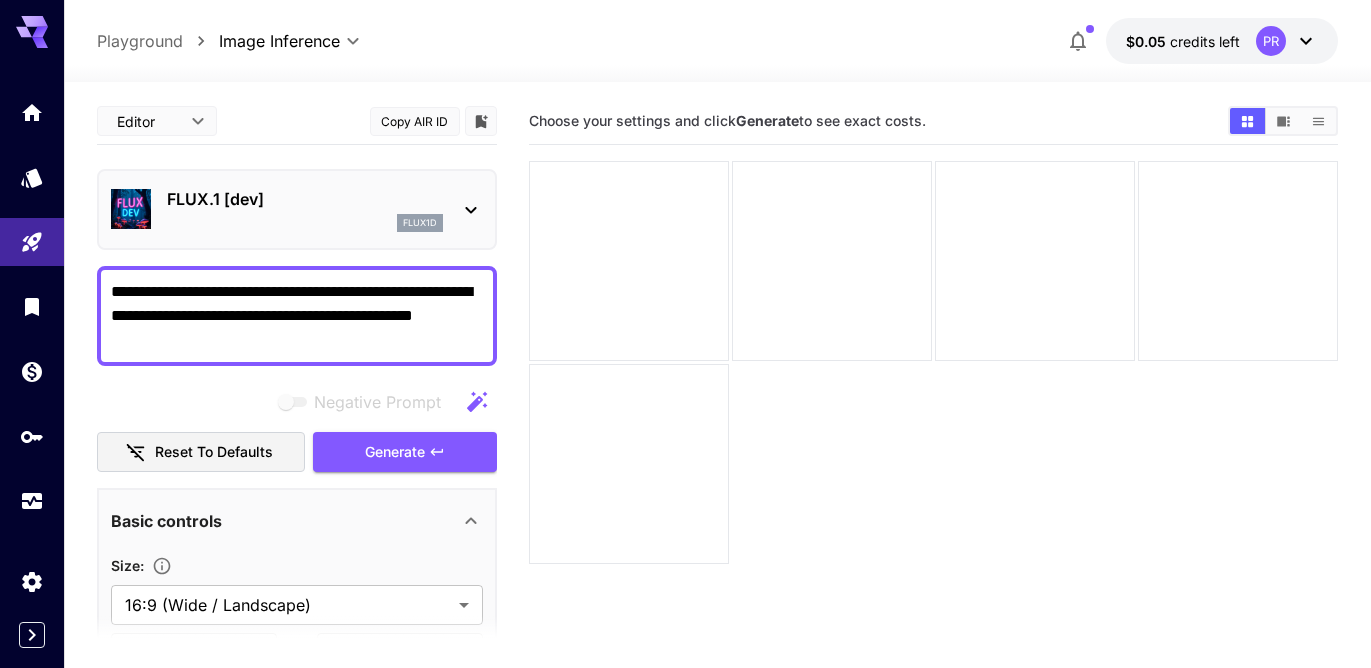 click on "**********" at bounding box center (297, 316) 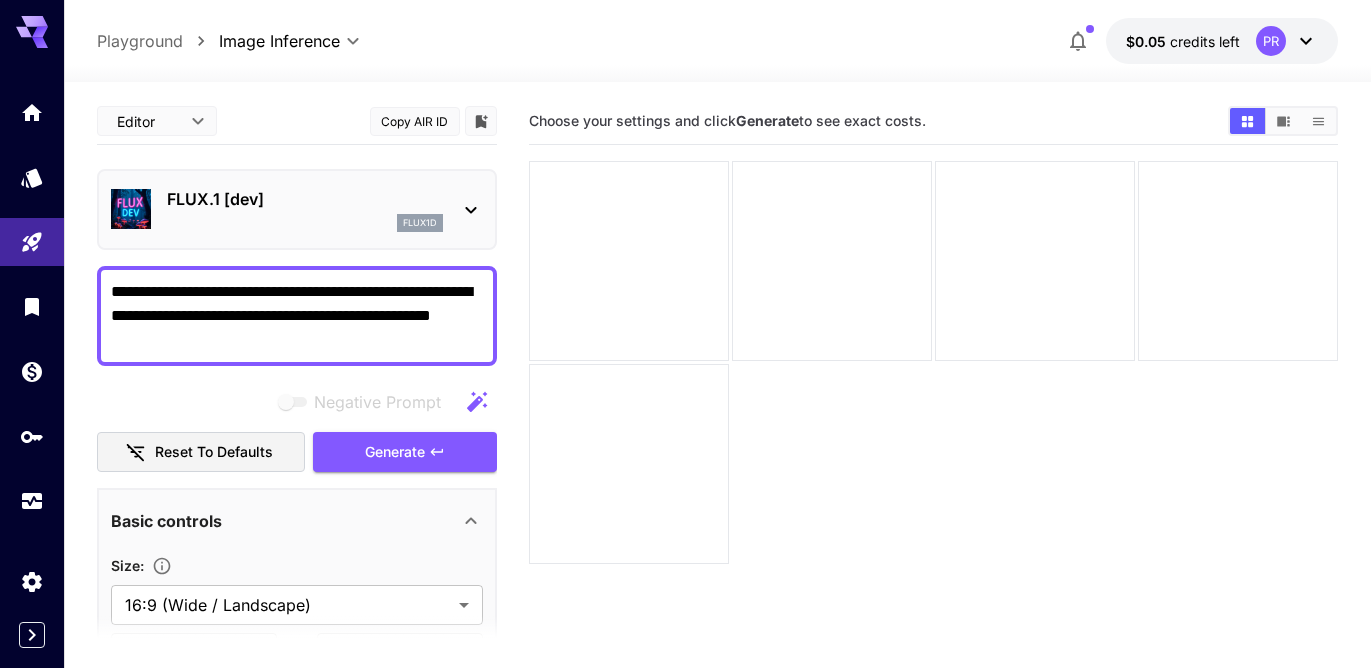 click on "**********" at bounding box center [297, 316] 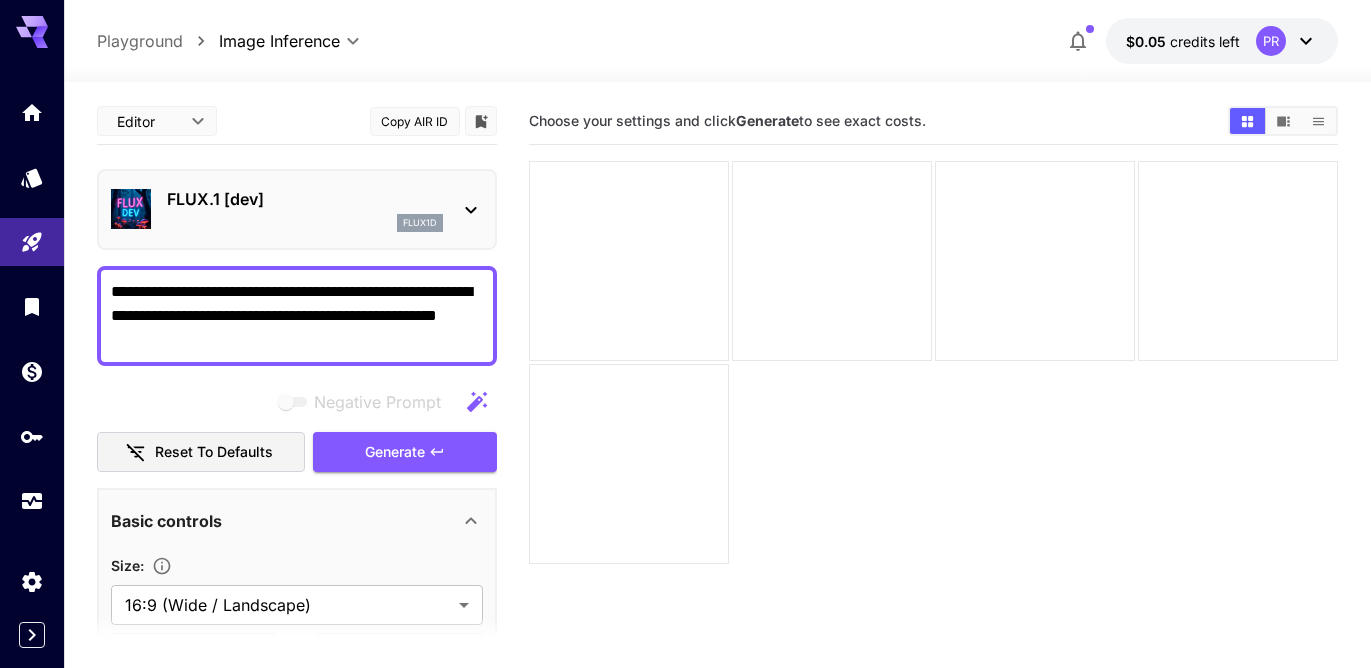 click on "**********" at bounding box center [297, 316] 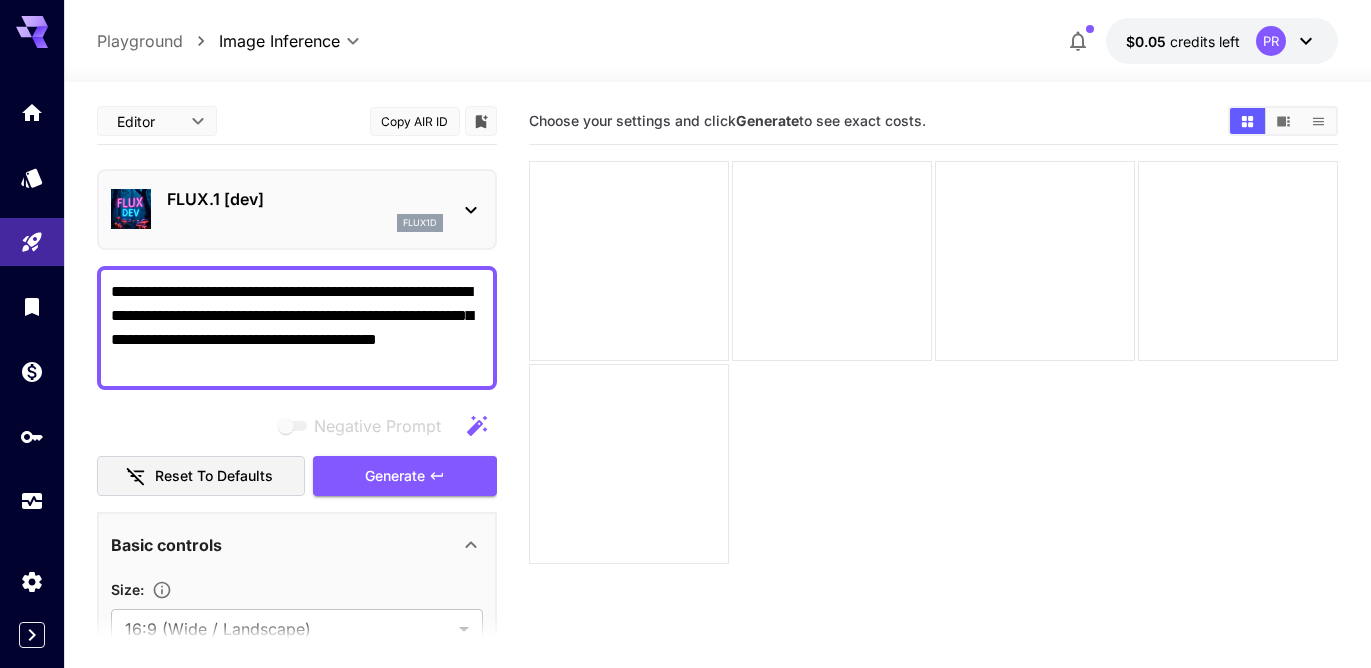click on "**********" at bounding box center (297, 328) 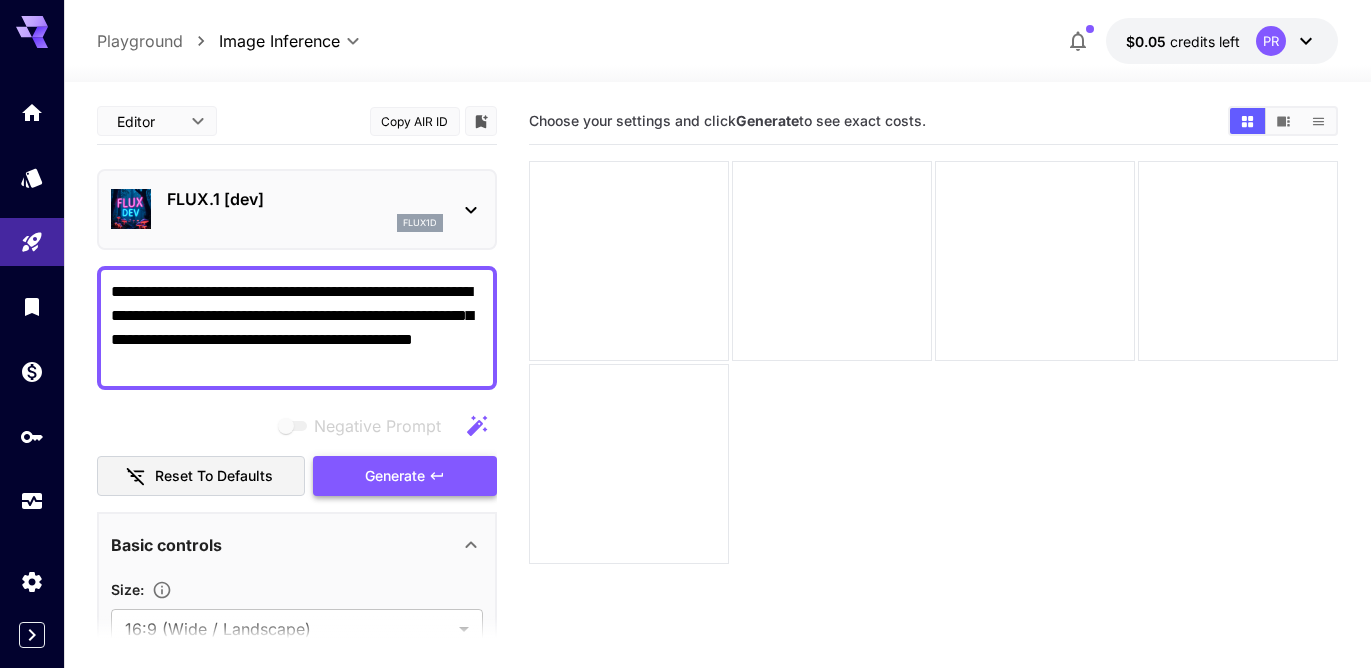 type on "**********" 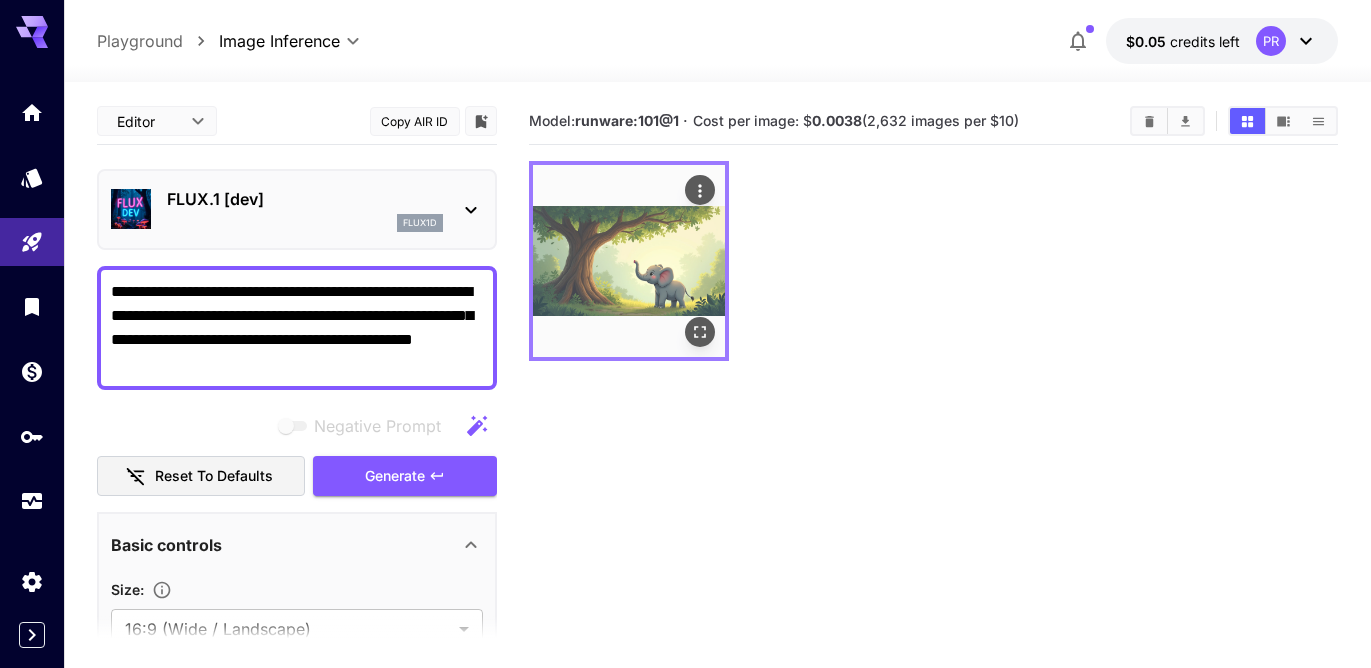 click at bounding box center (629, 261) 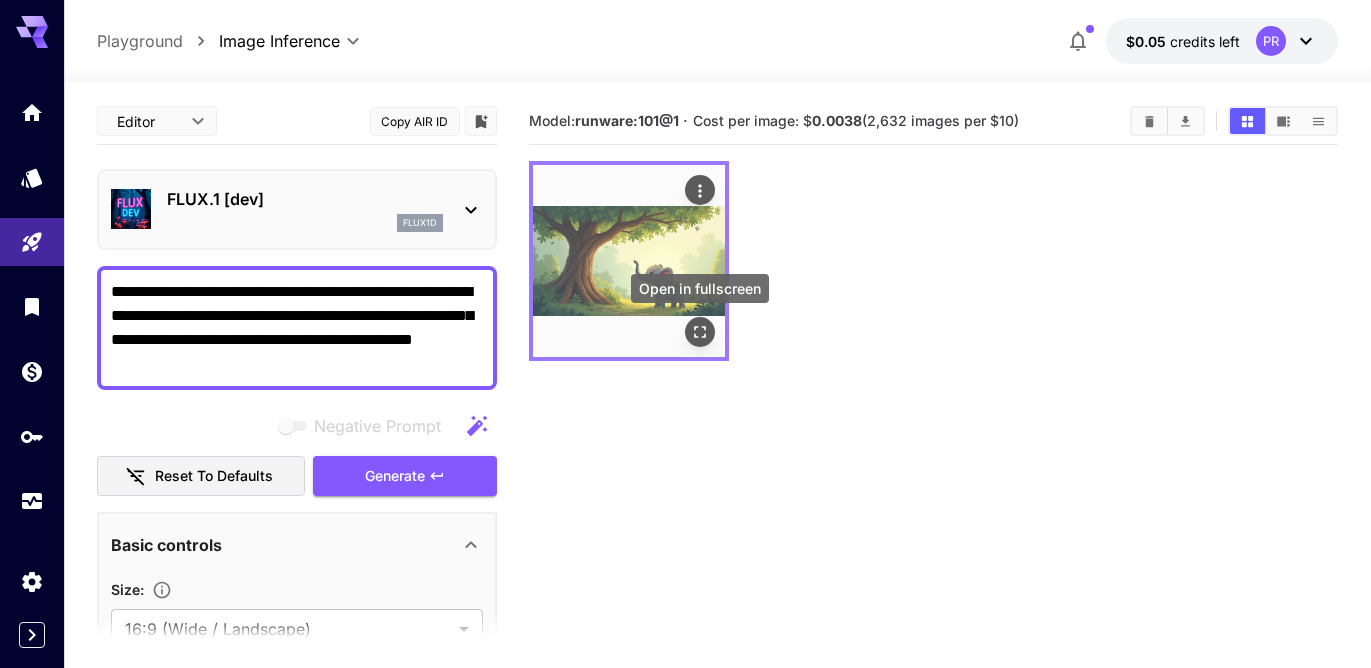 click 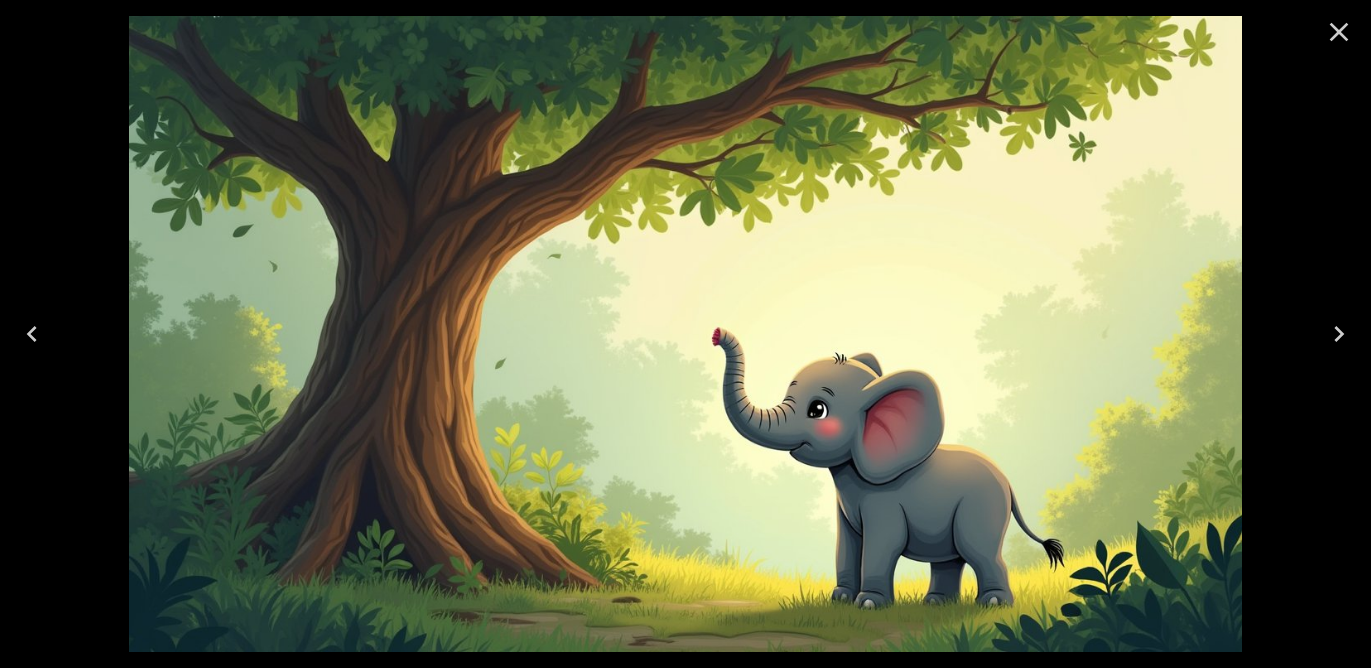 click 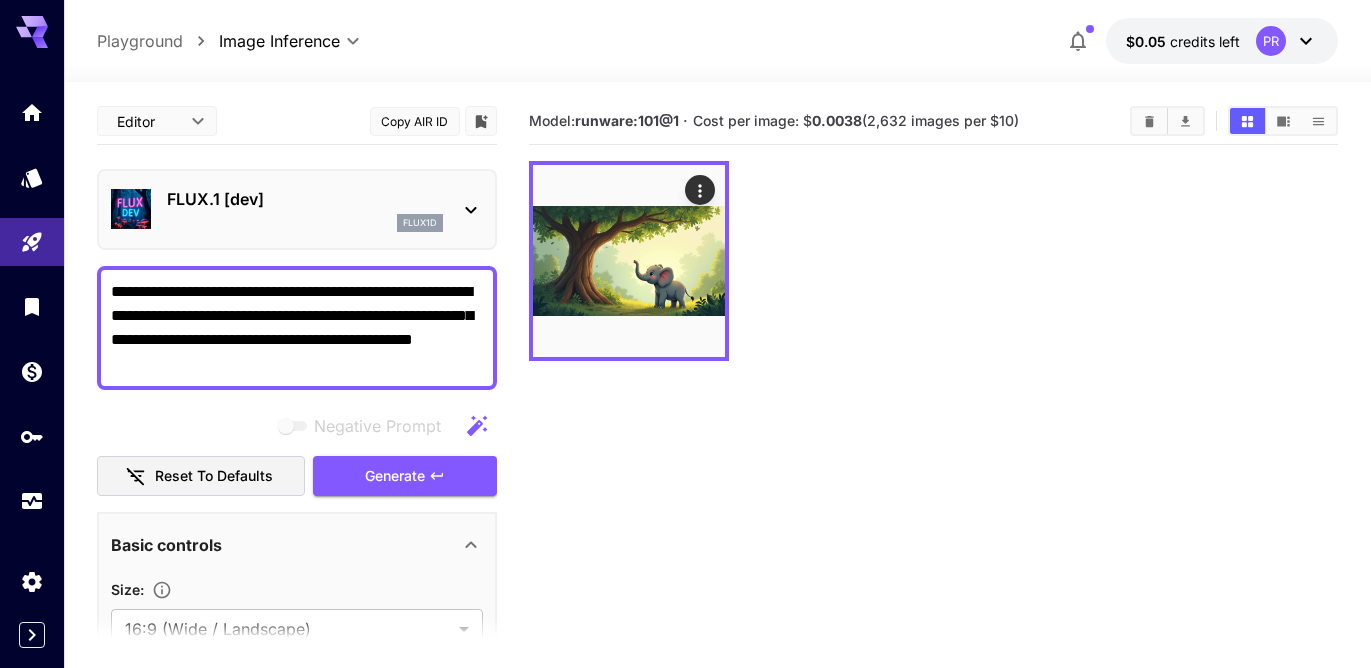 drag, startPoint x: 112, startPoint y: 290, endPoint x: 232, endPoint y: 377, distance: 148.21944 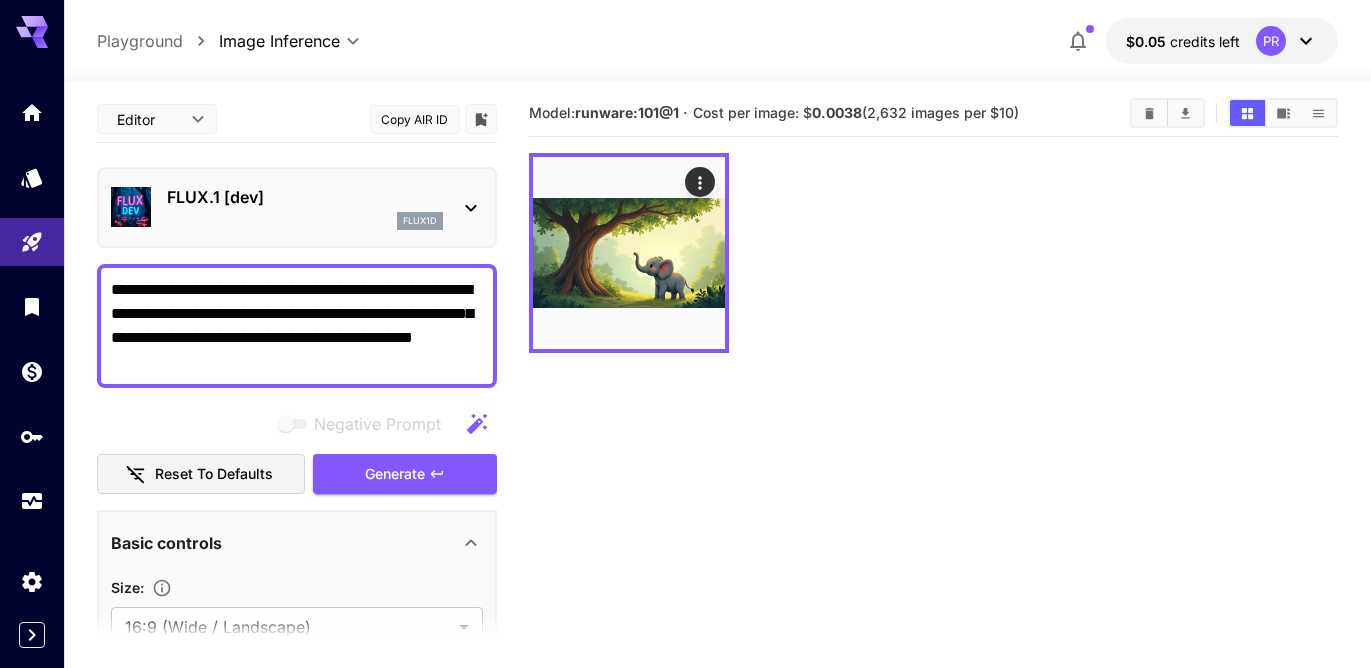 scroll, scrollTop: 0, scrollLeft: 0, axis: both 